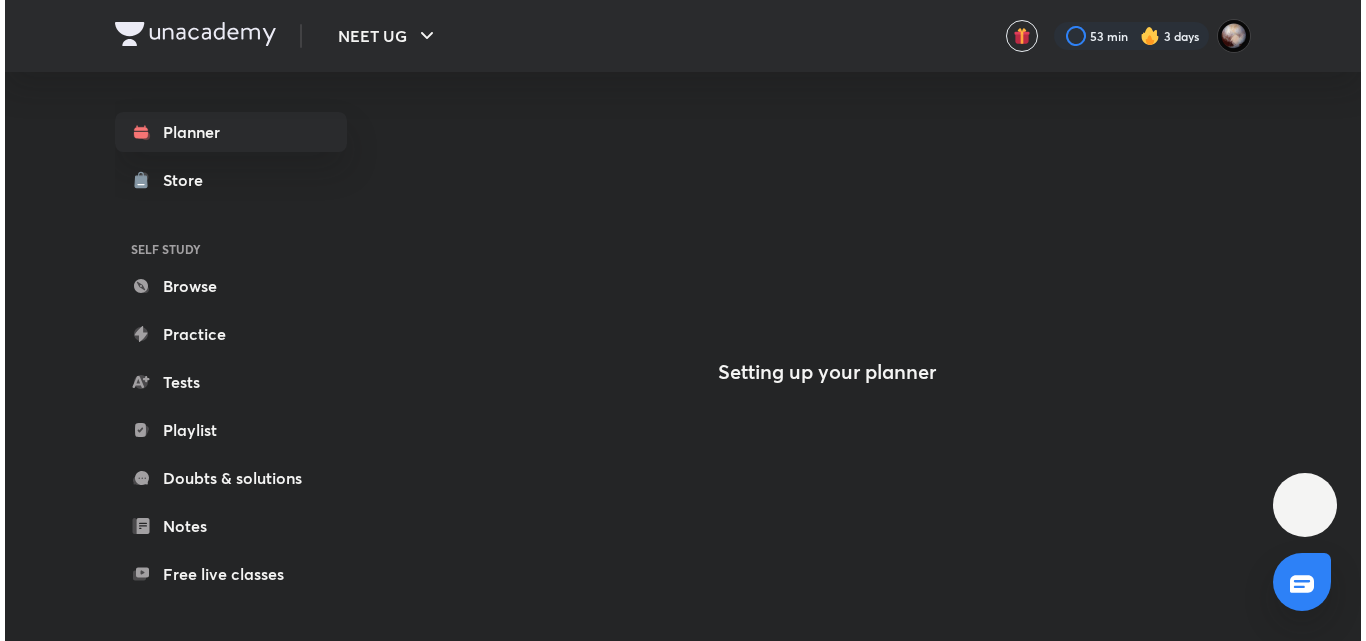 scroll, scrollTop: 0, scrollLeft: 0, axis: both 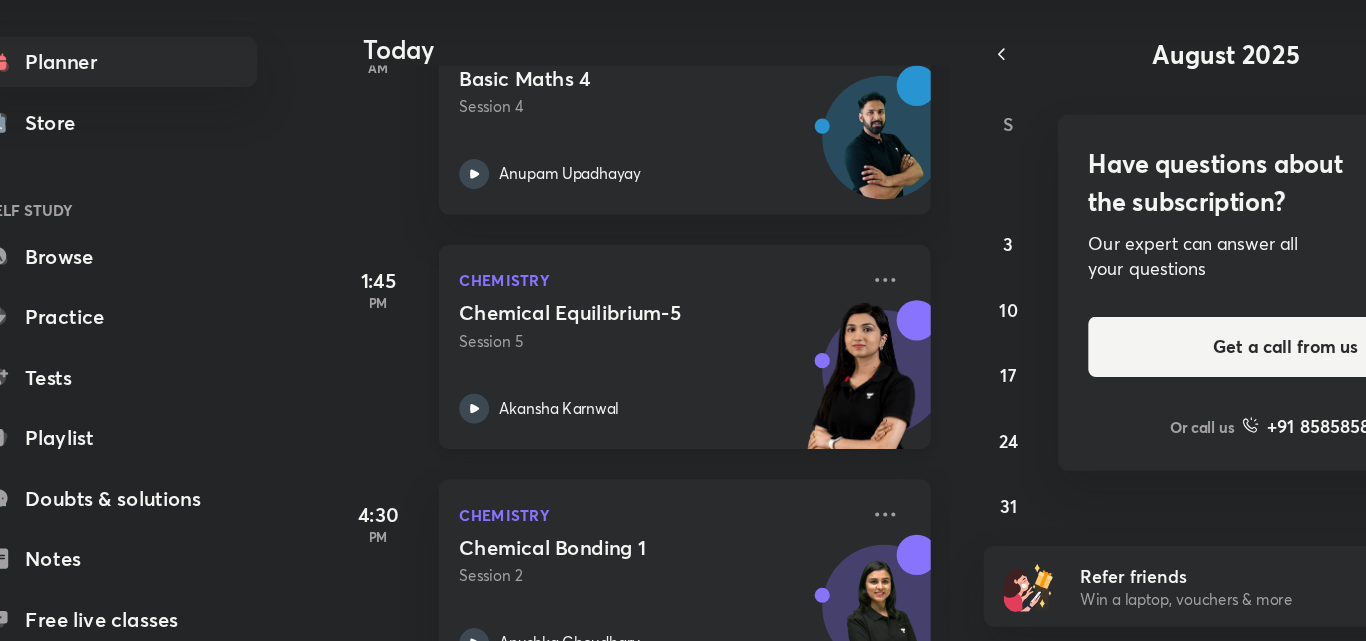 click 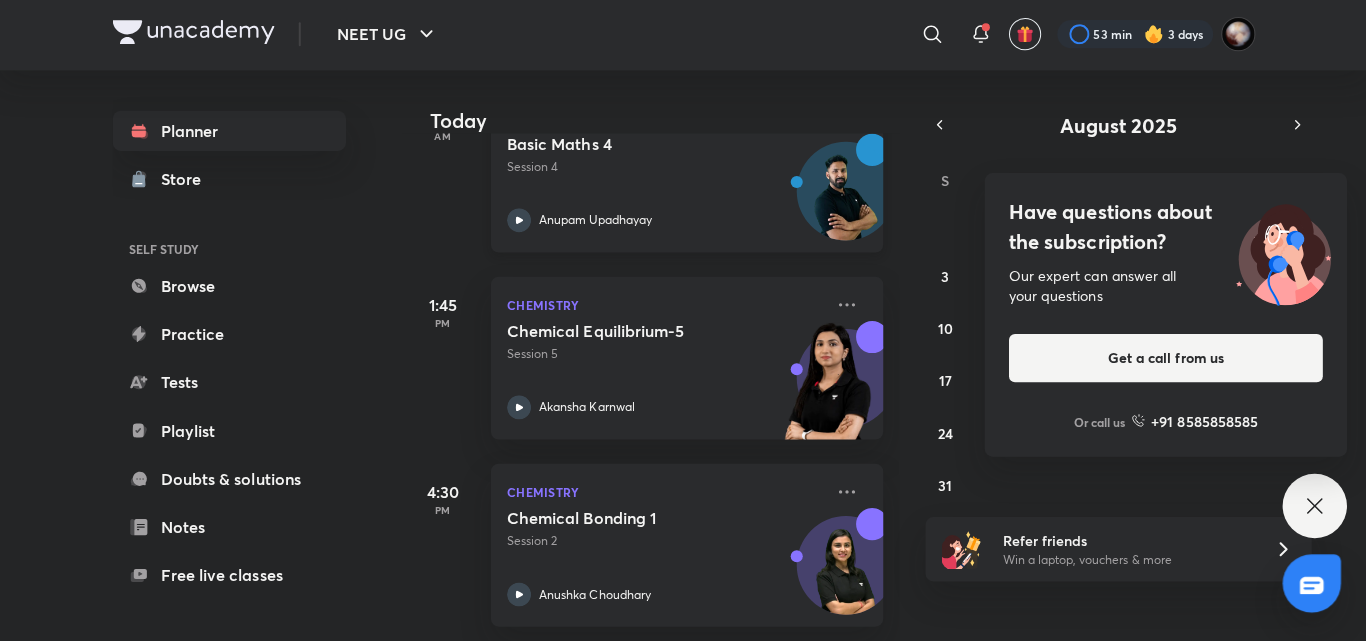 click 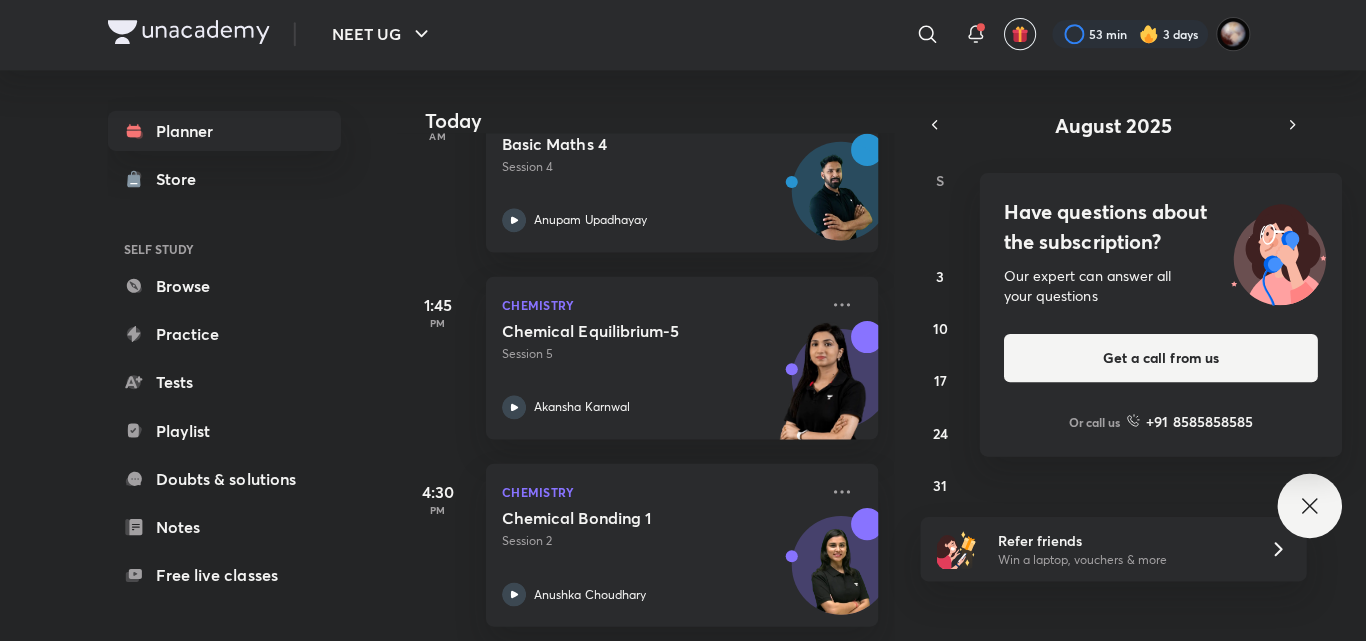 scroll, scrollTop: 0, scrollLeft: 0, axis: both 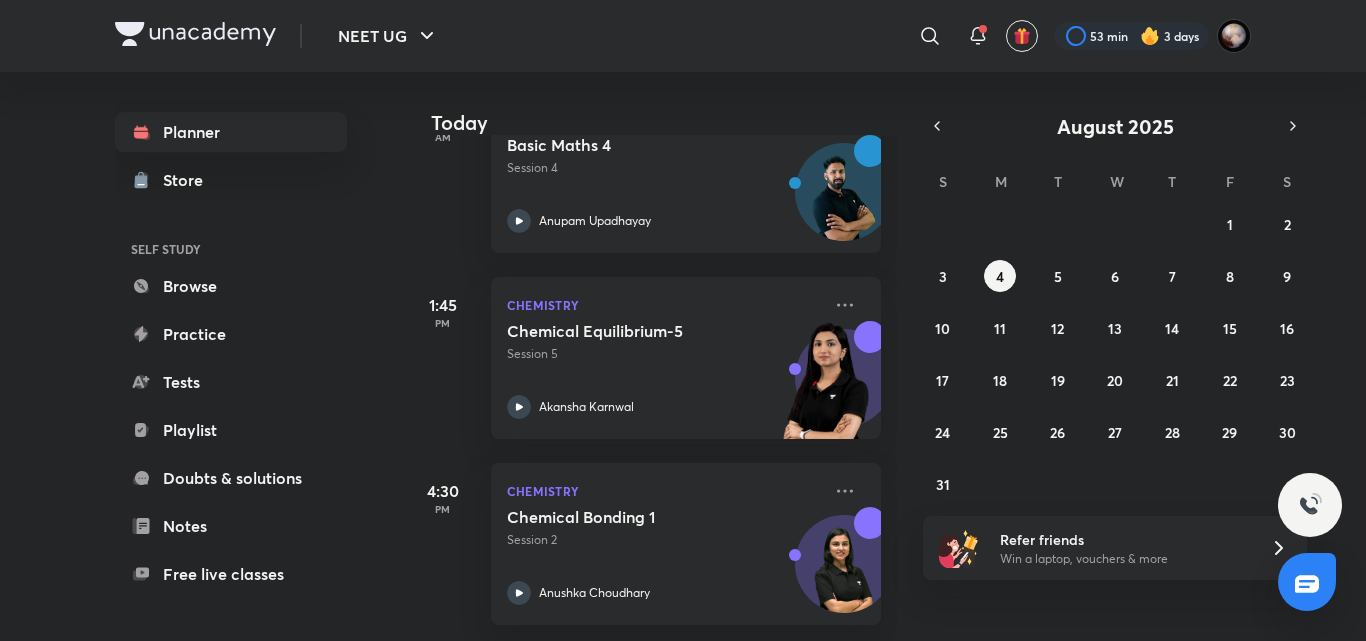 click at bounding box center [1150, 36] 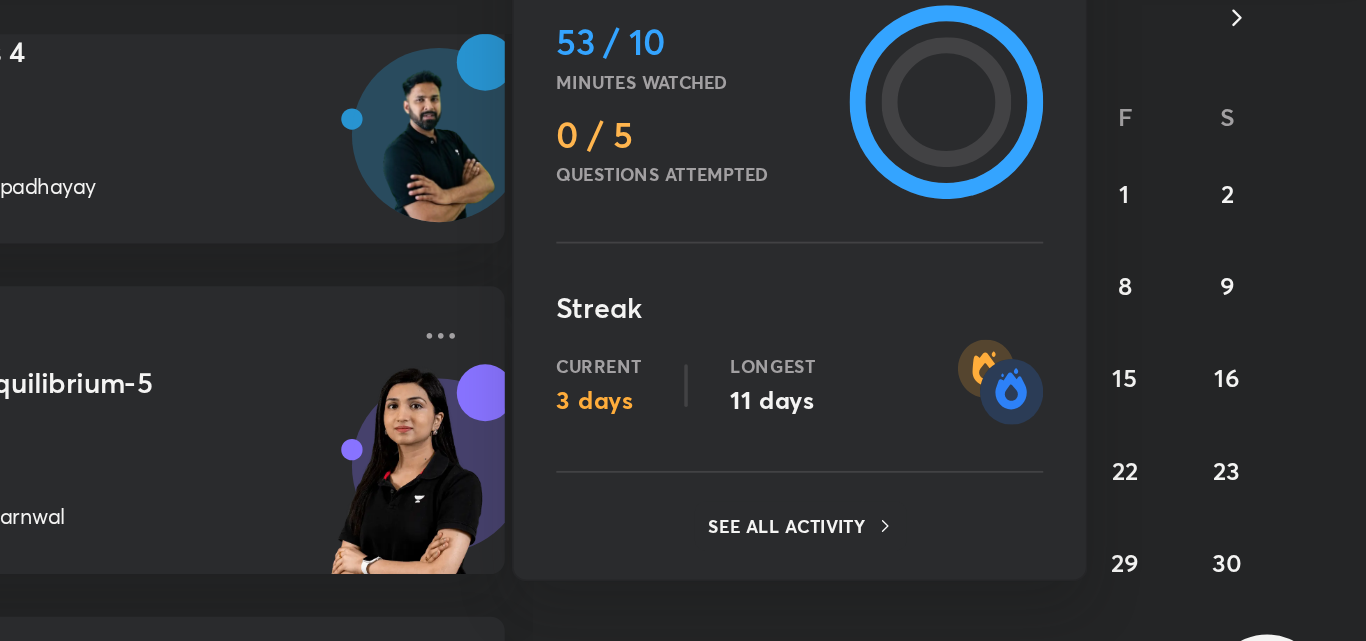 scroll, scrollTop: 0, scrollLeft: 0, axis: both 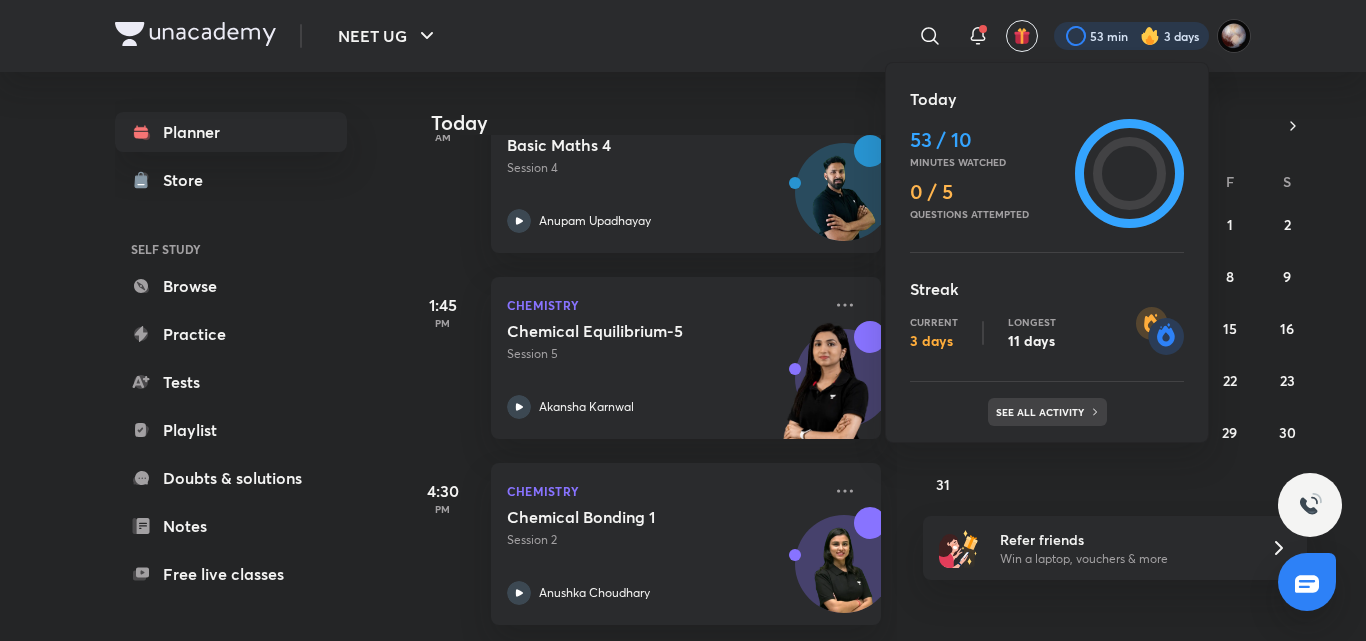 click on "See all activity" at bounding box center (1042, 412) 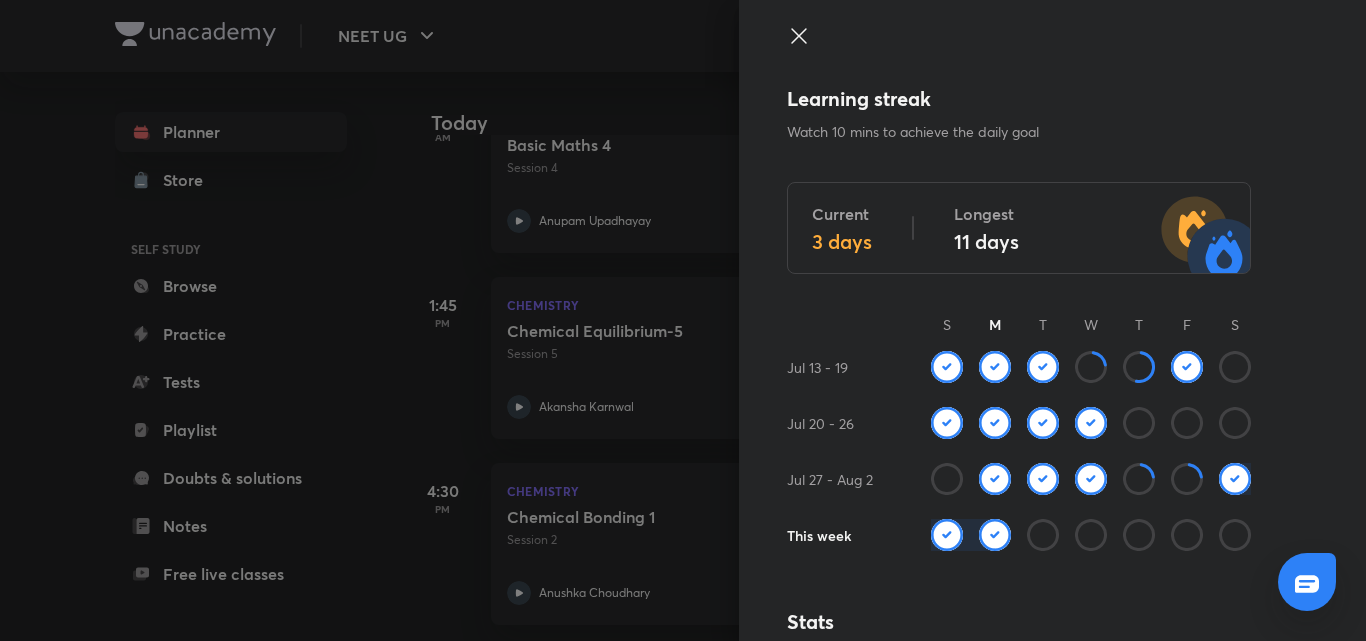 click at bounding box center (683, 320) 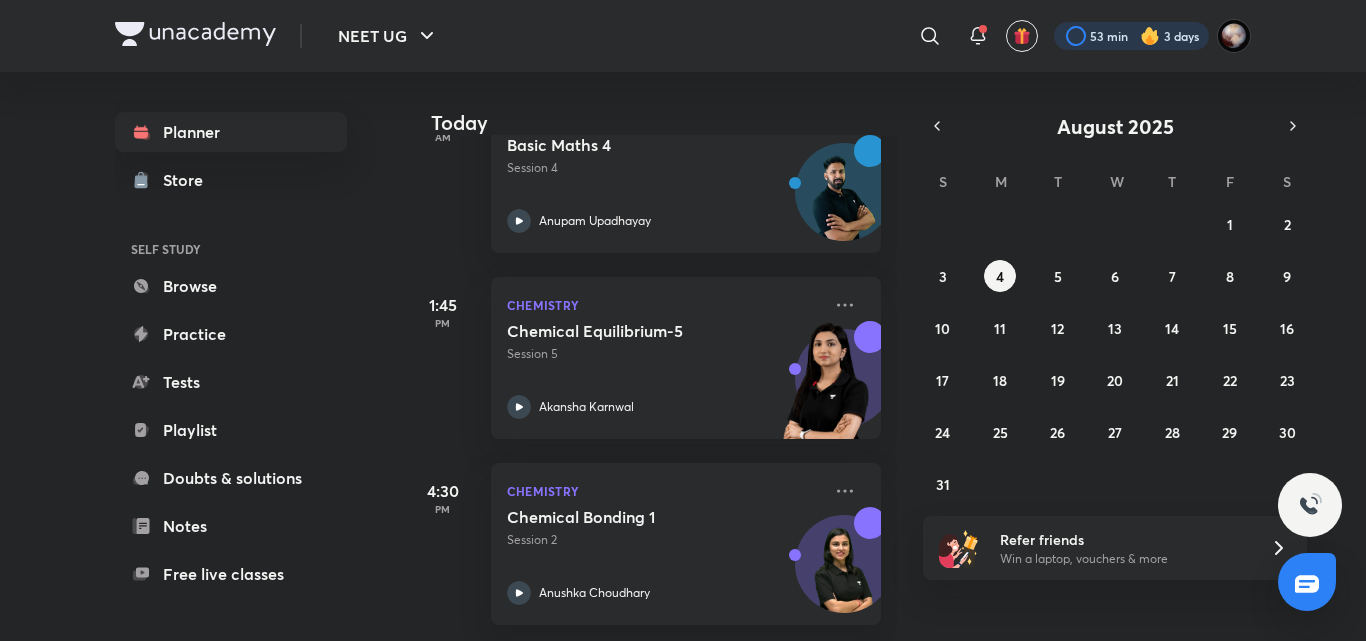 click at bounding box center [1131, 36] 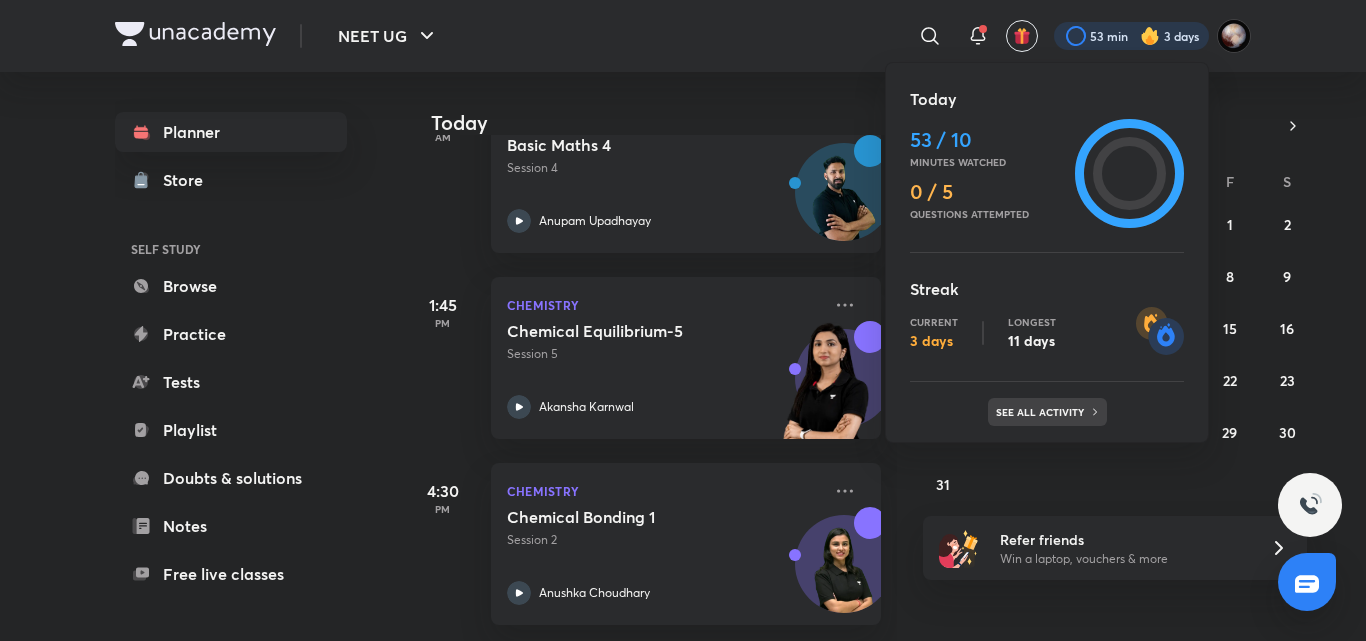 click on "See all activity" at bounding box center [1047, 412] 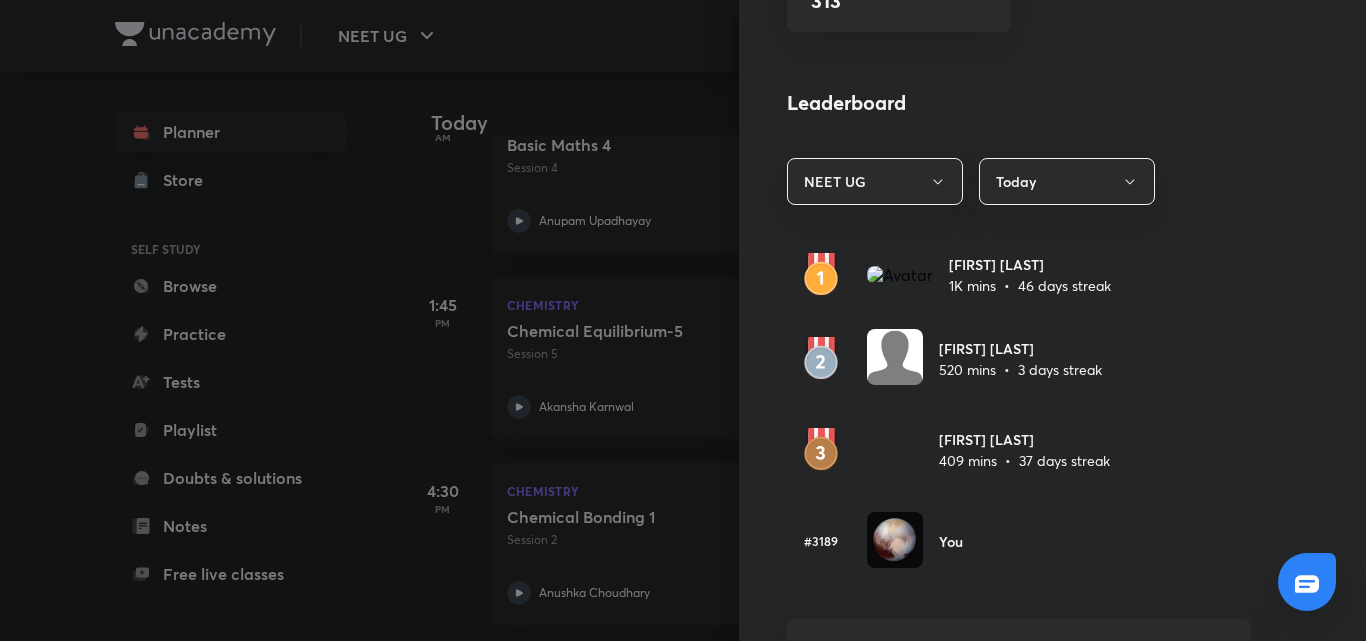 scroll, scrollTop: 1061, scrollLeft: 0, axis: vertical 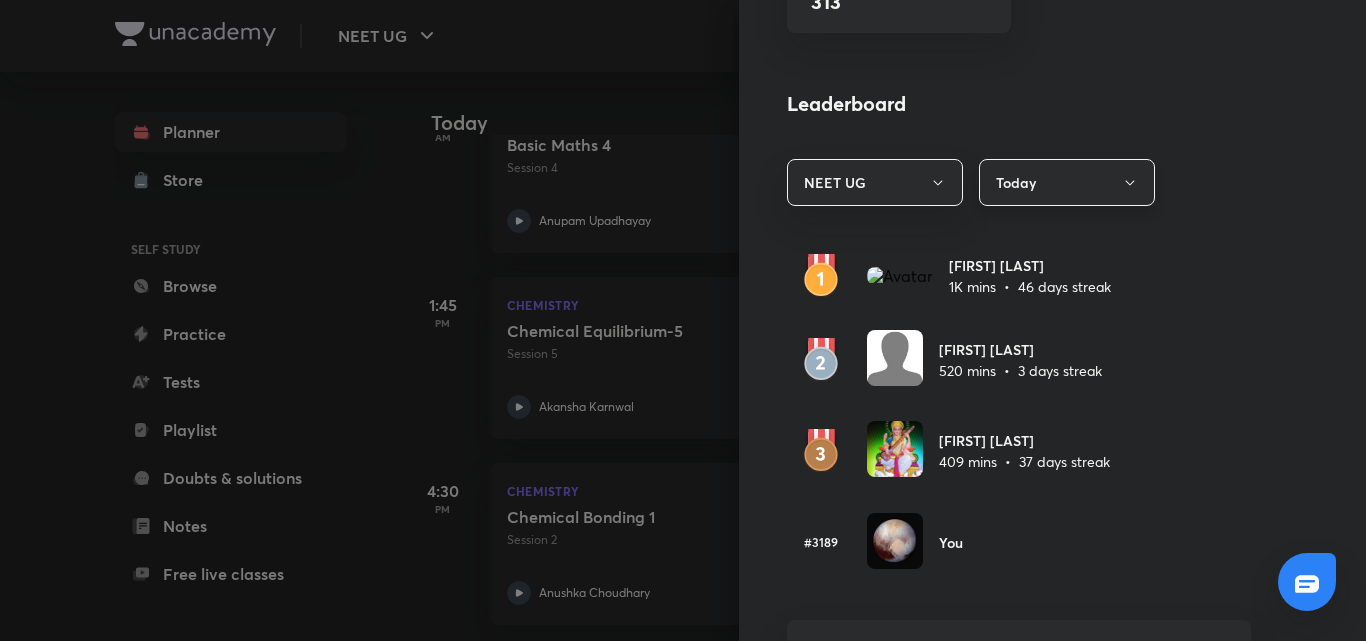 click on "Today" at bounding box center (1067, 182) 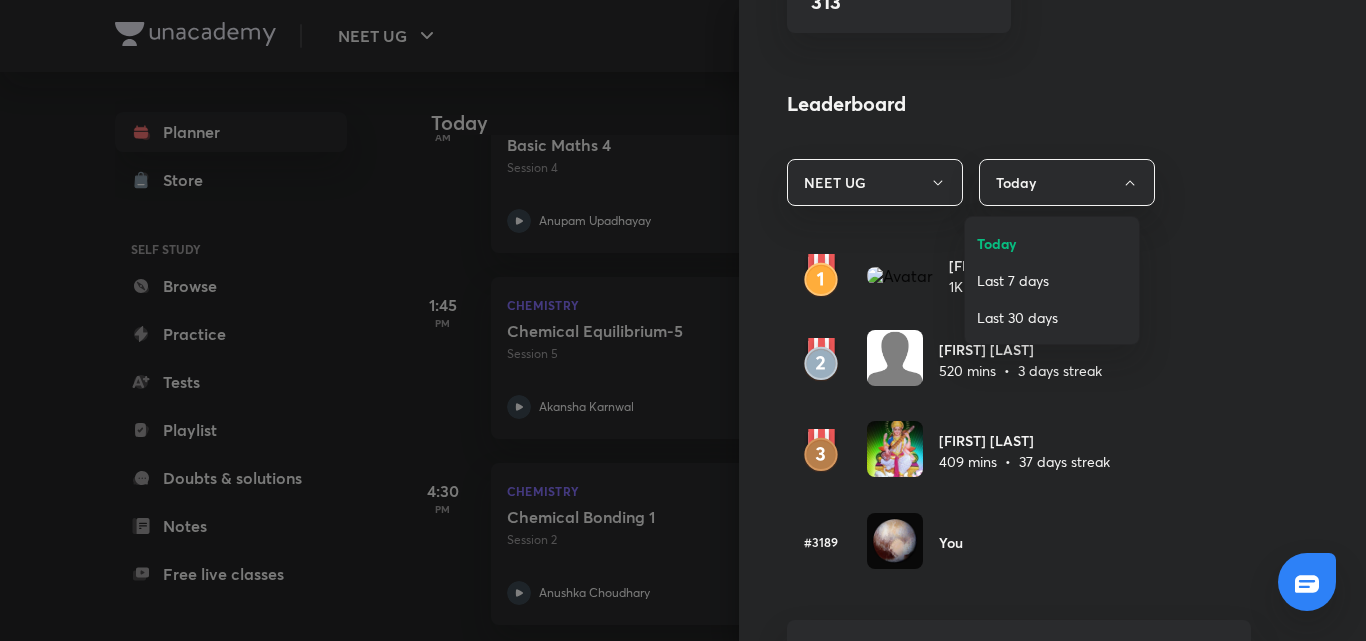 click on "Last 7 days" at bounding box center (1052, 280) 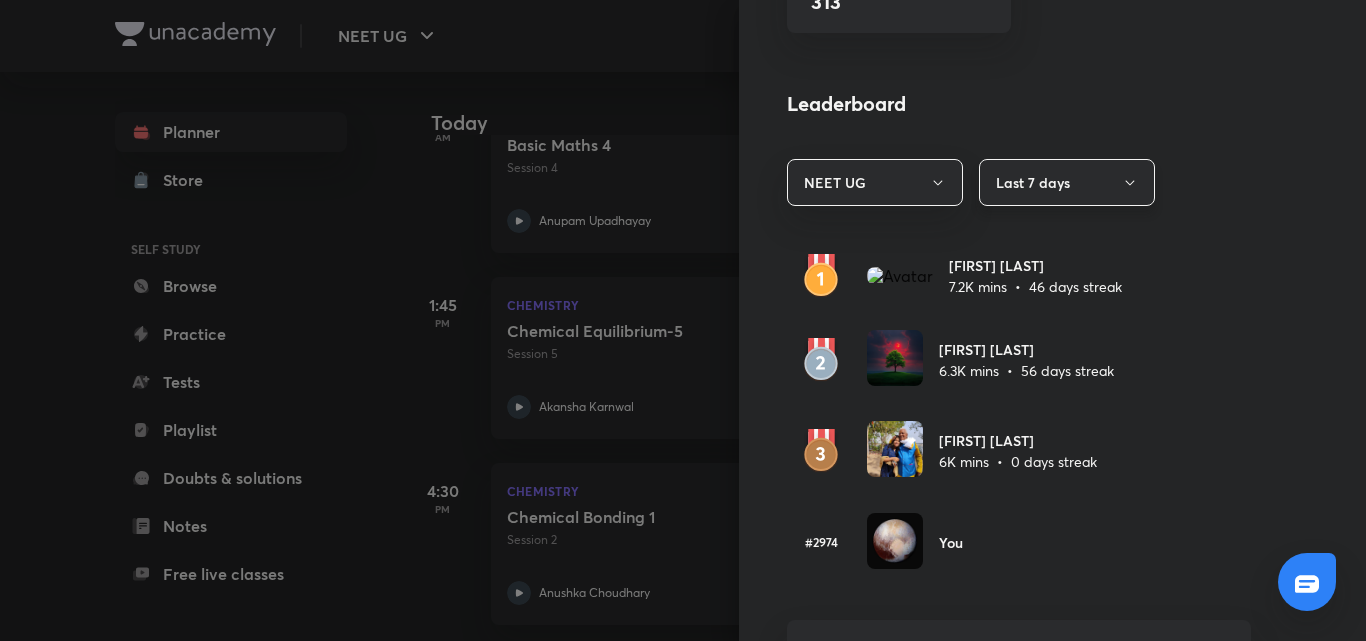 click on "Last 7 days" at bounding box center (1067, 182) 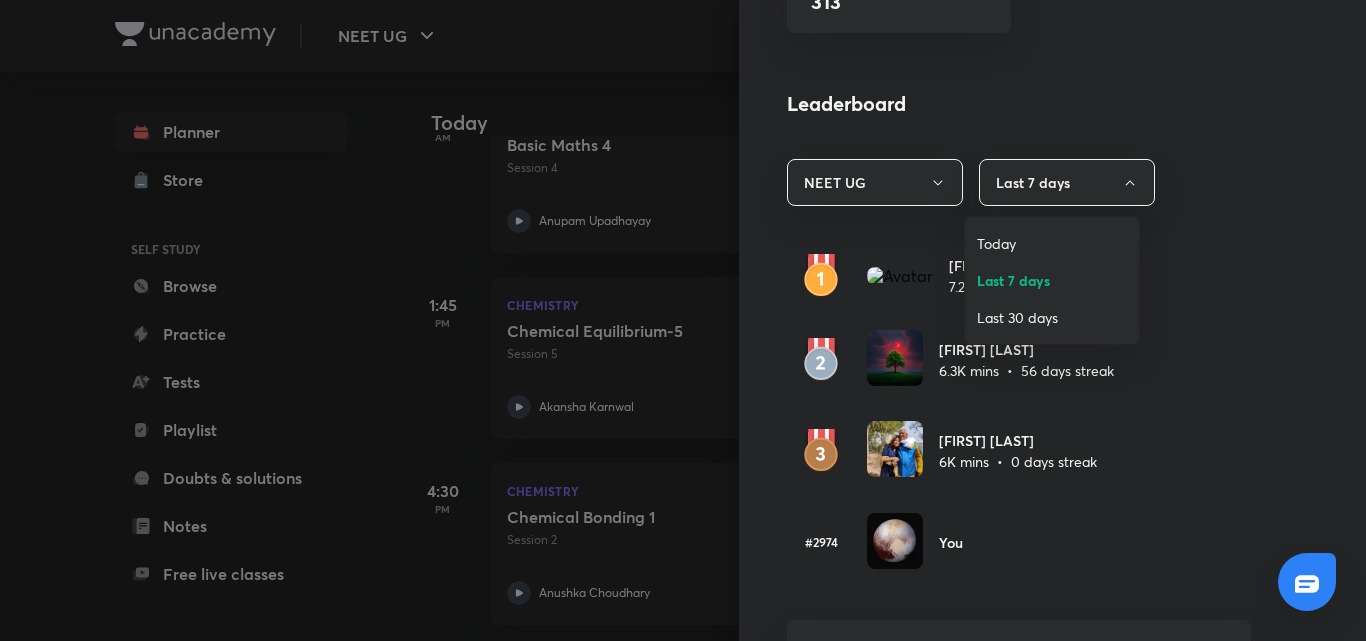 click on "Last 30 days" at bounding box center (1052, 317) 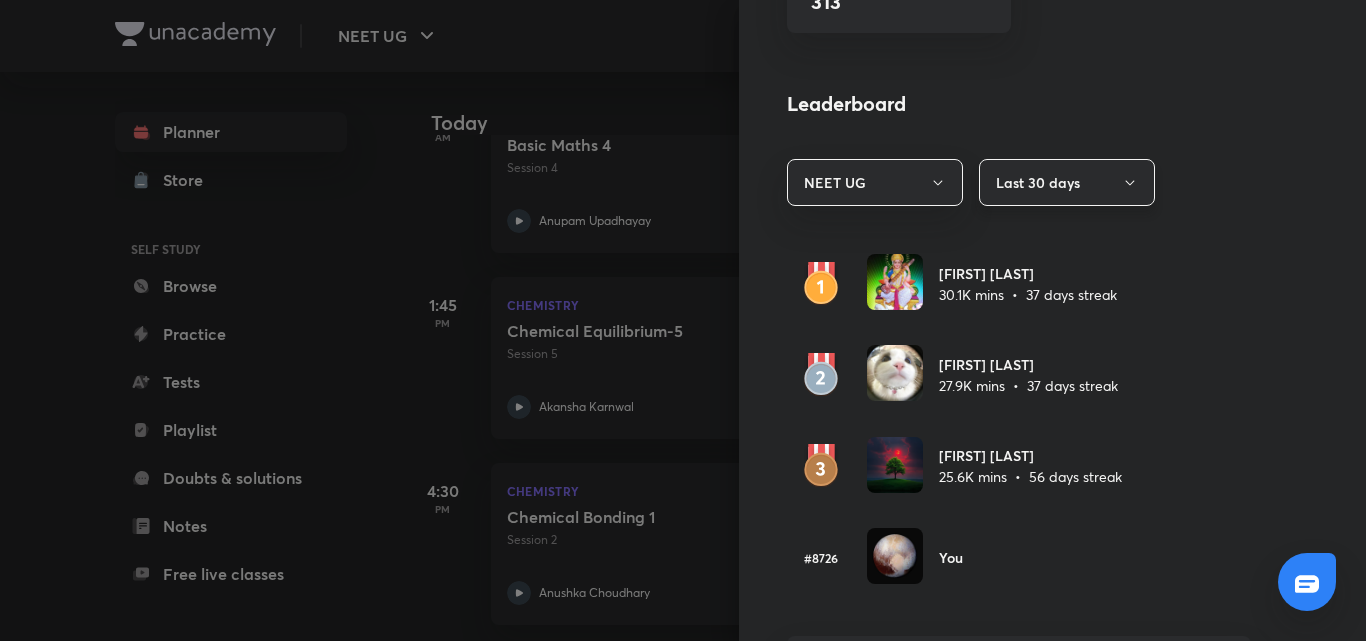 click on "Last 30 days" at bounding box center [1067, 182] 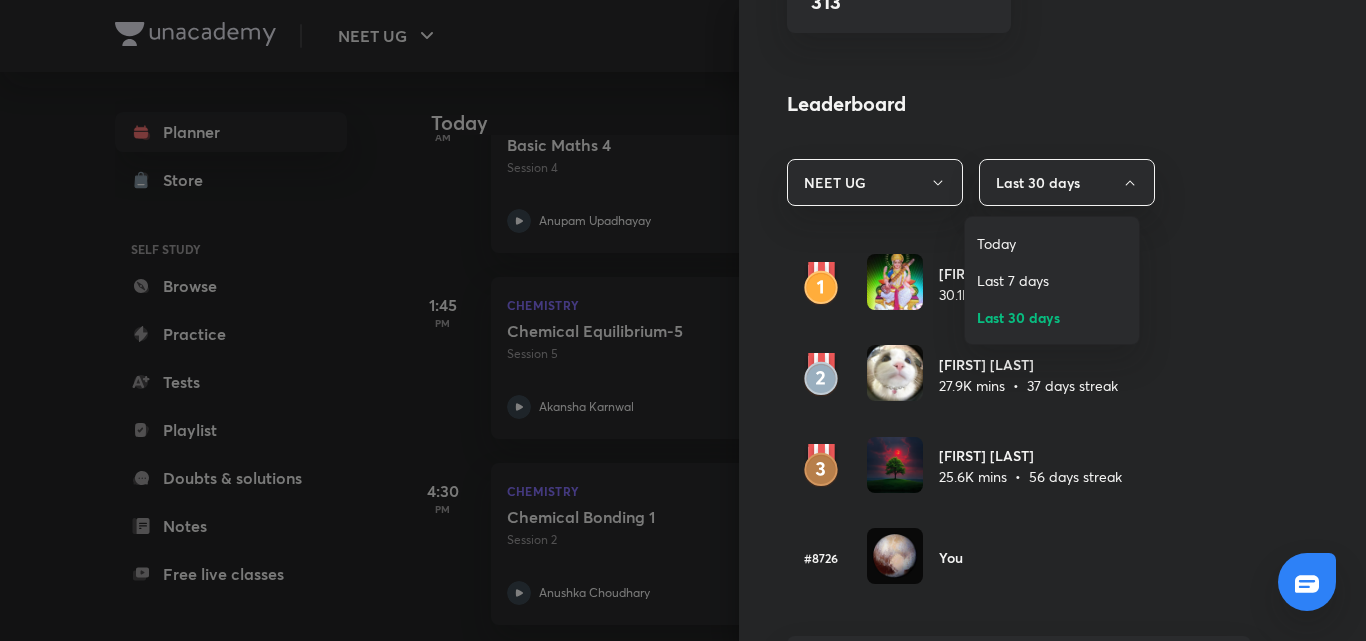 click on "Today" at bounding box center [1052, 243] 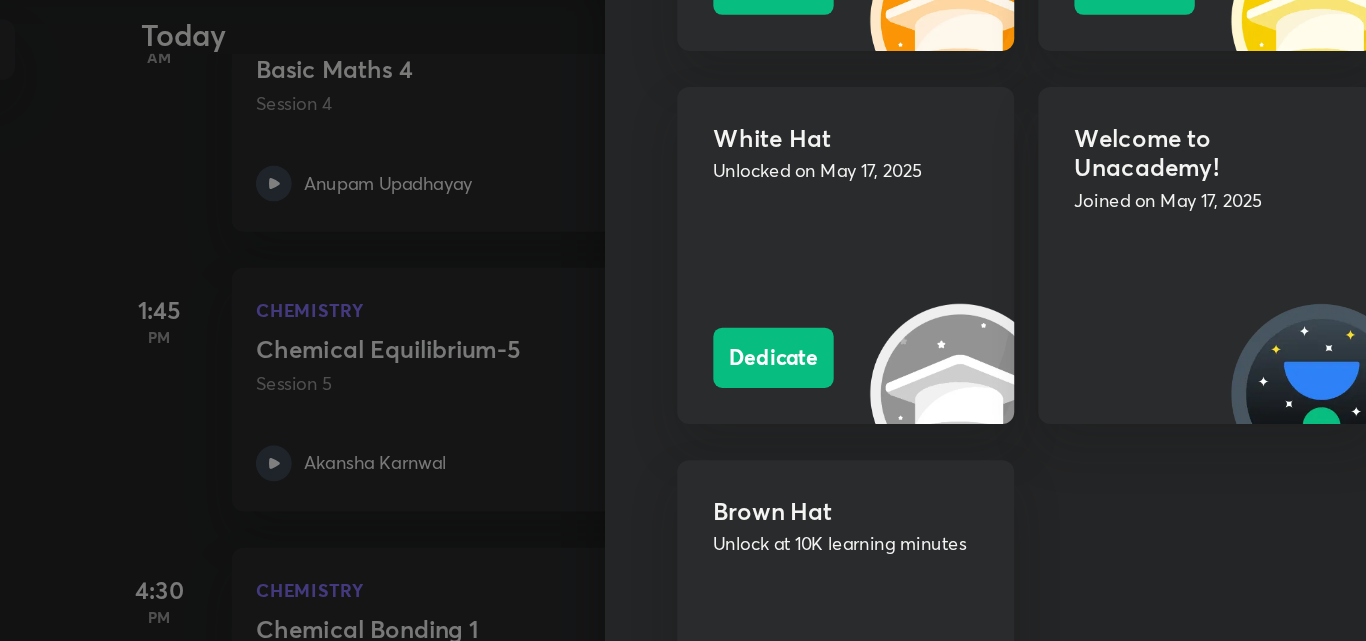 scroll, scrollTop: 2475, scrollLeft: 0, axis: vertical 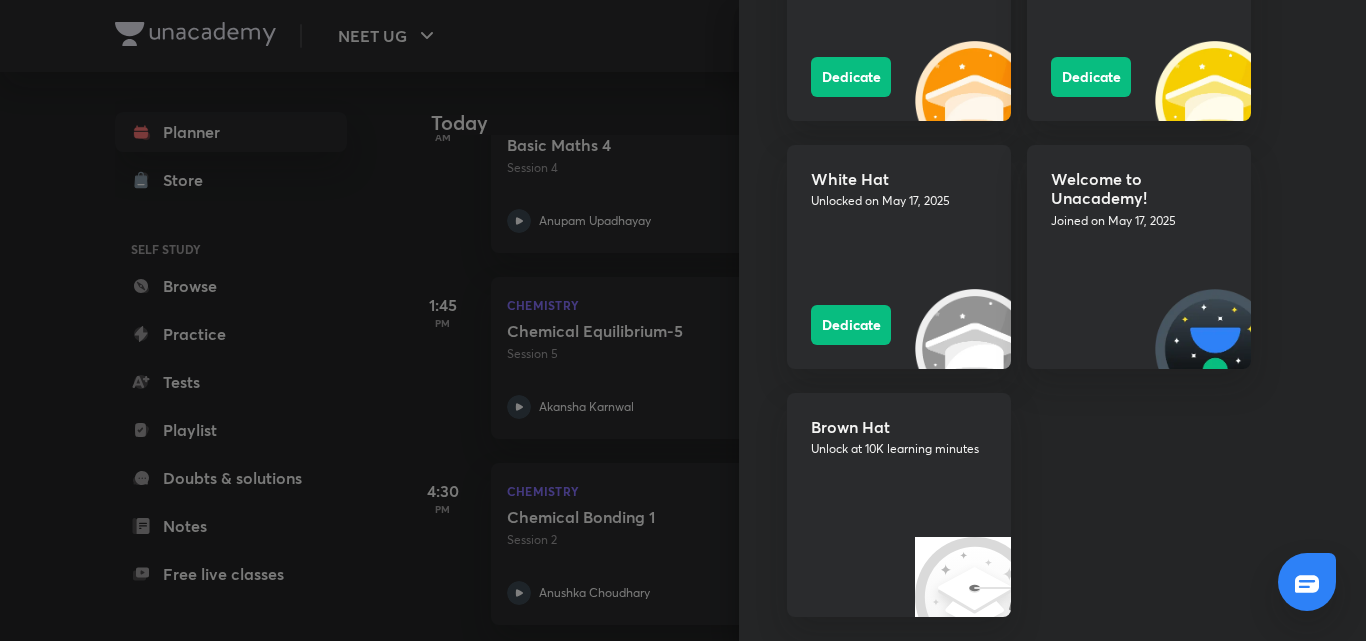 click at bounding box center (683, 320) 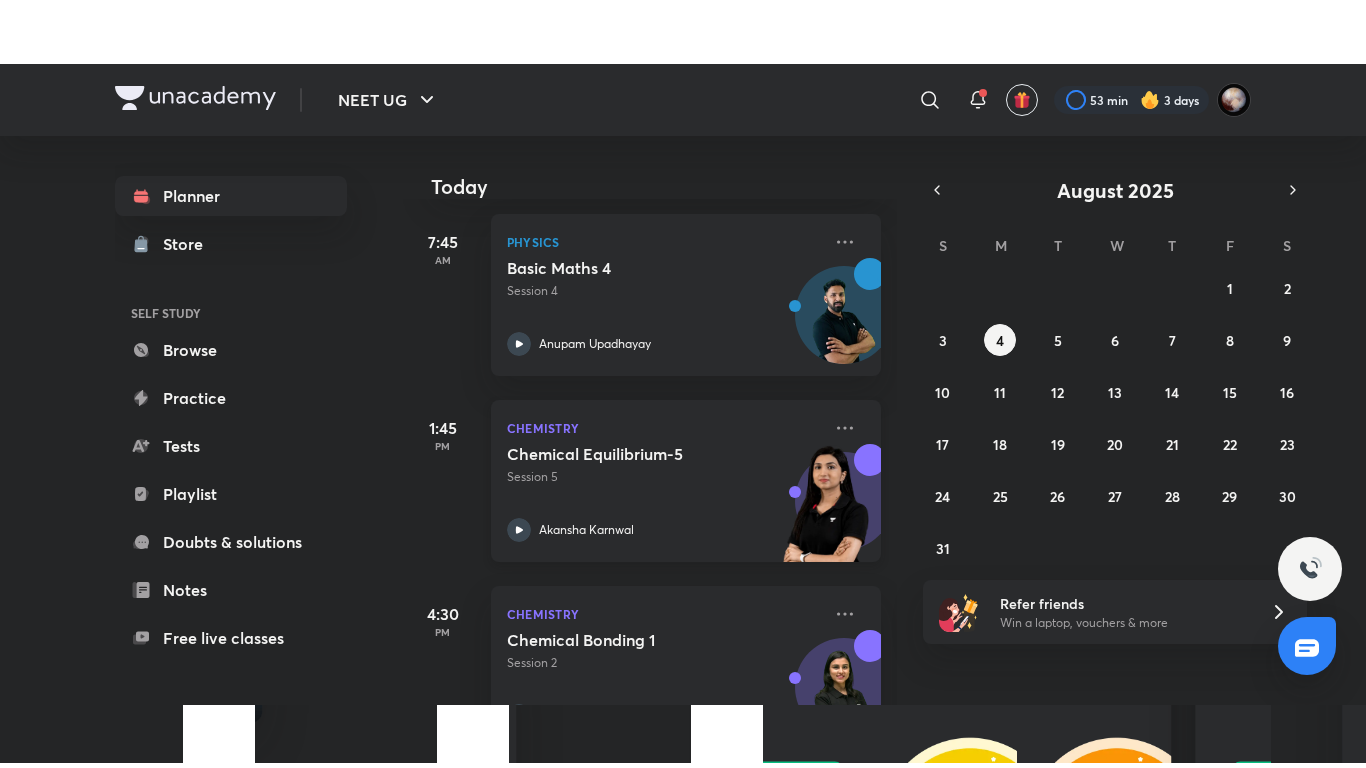 scroll, scrollTop: 283, scrollLeft: 0, axis: vertical 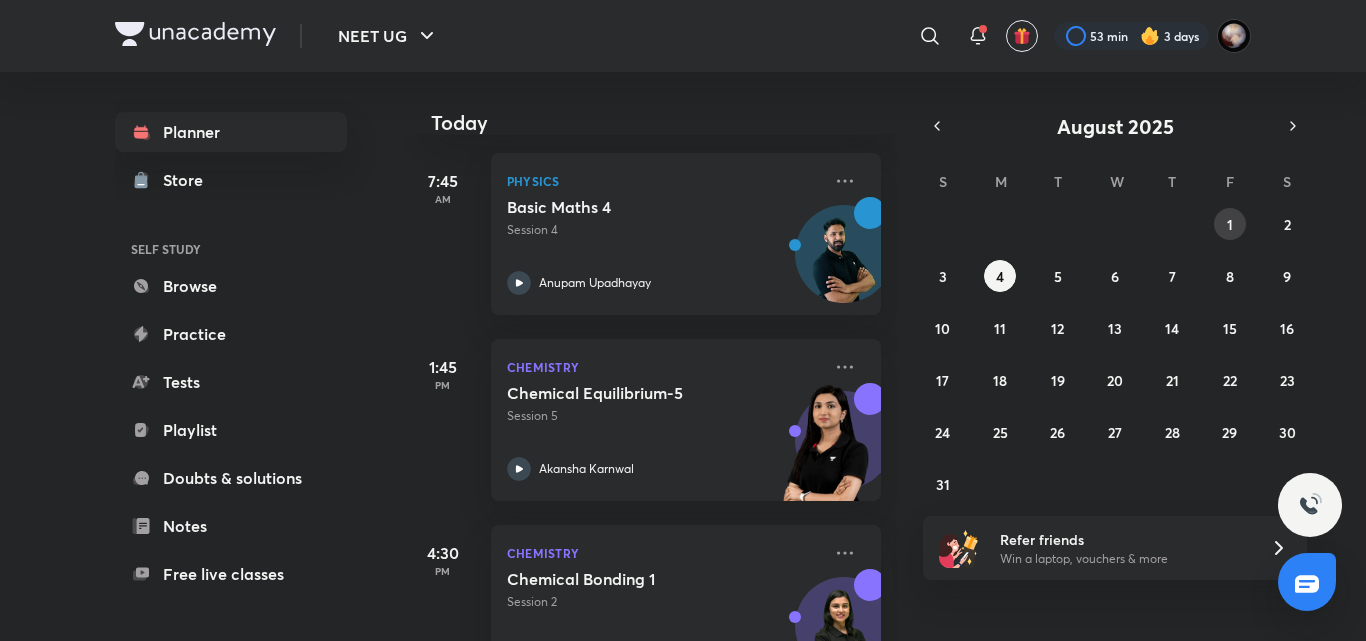 click on "1" at bounding box center (1230, 224) 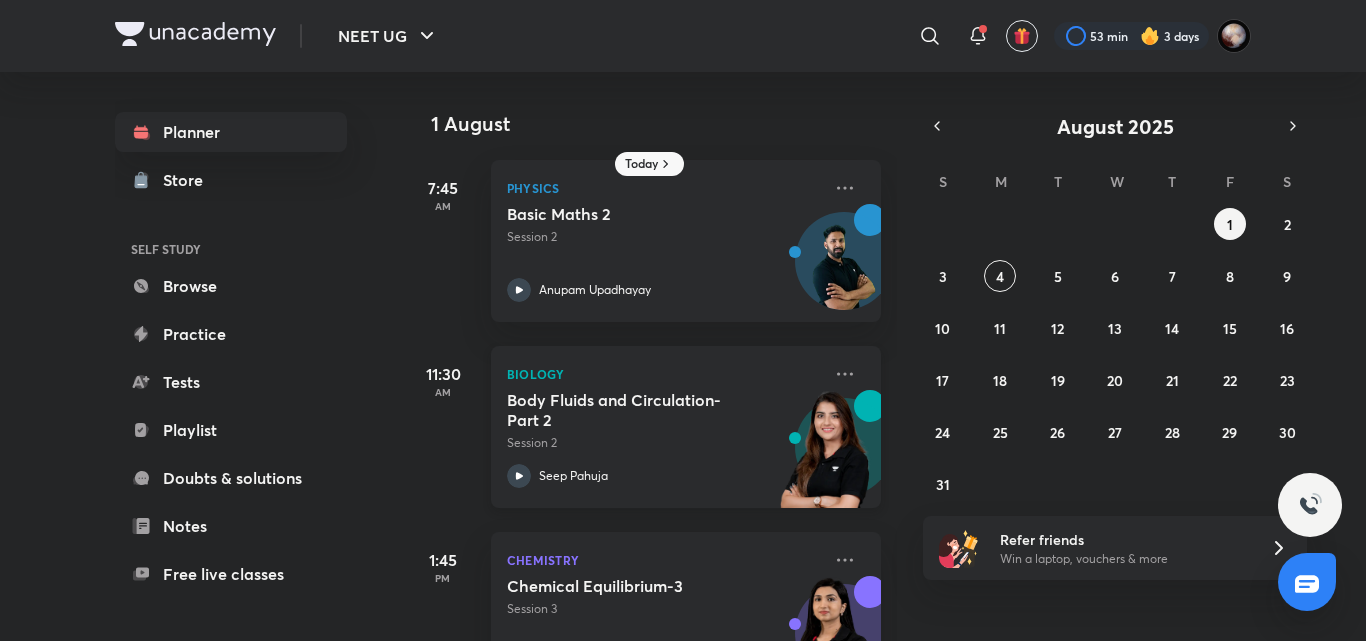 click 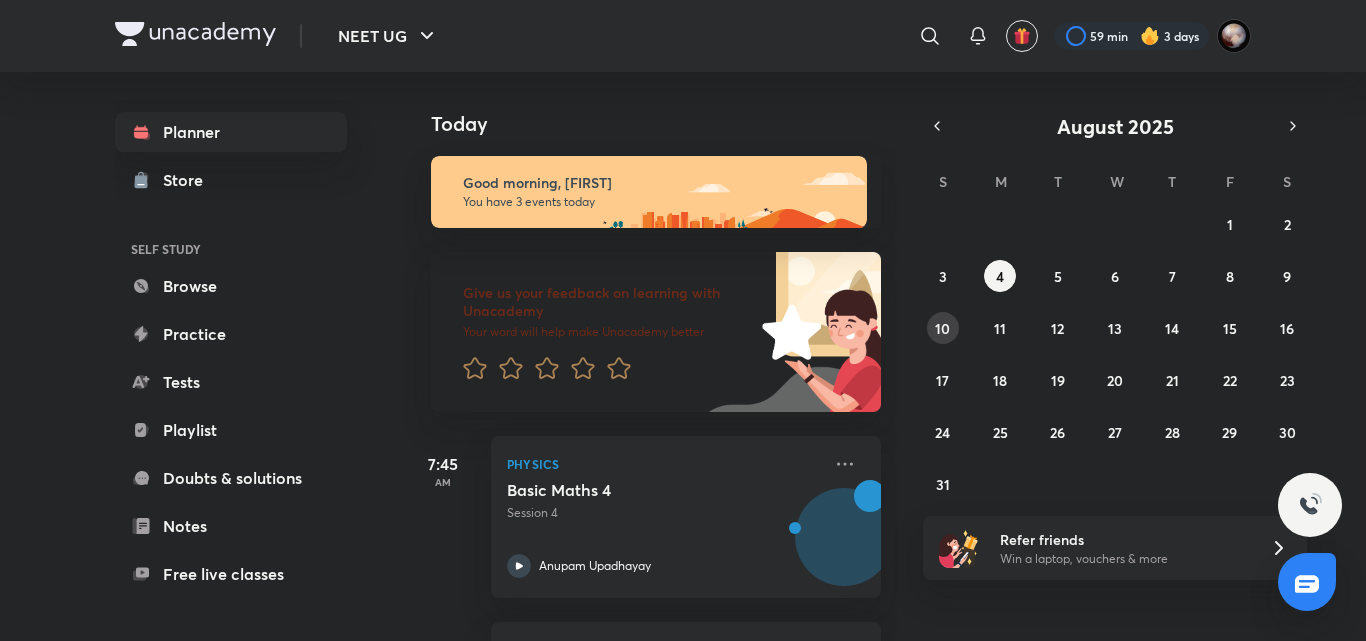 scroll, scrollTop: 0, scrollLeft: 0, axis: both 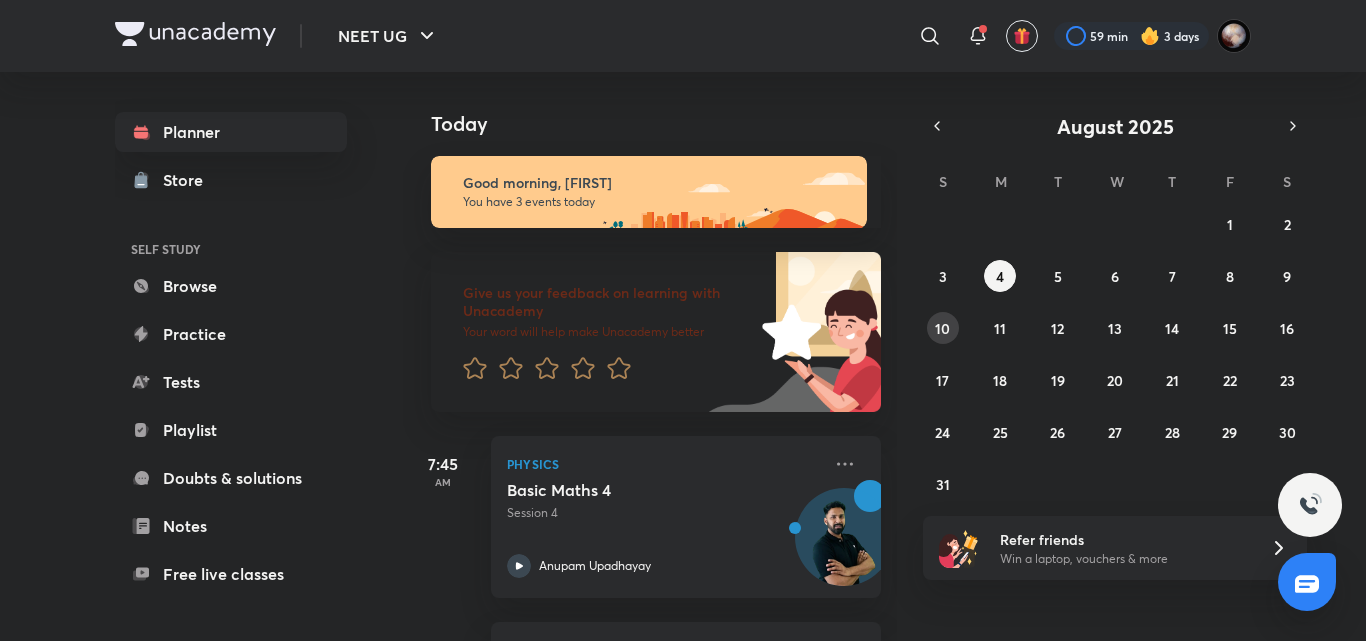 click on "10" at bounding box center [942, 328] 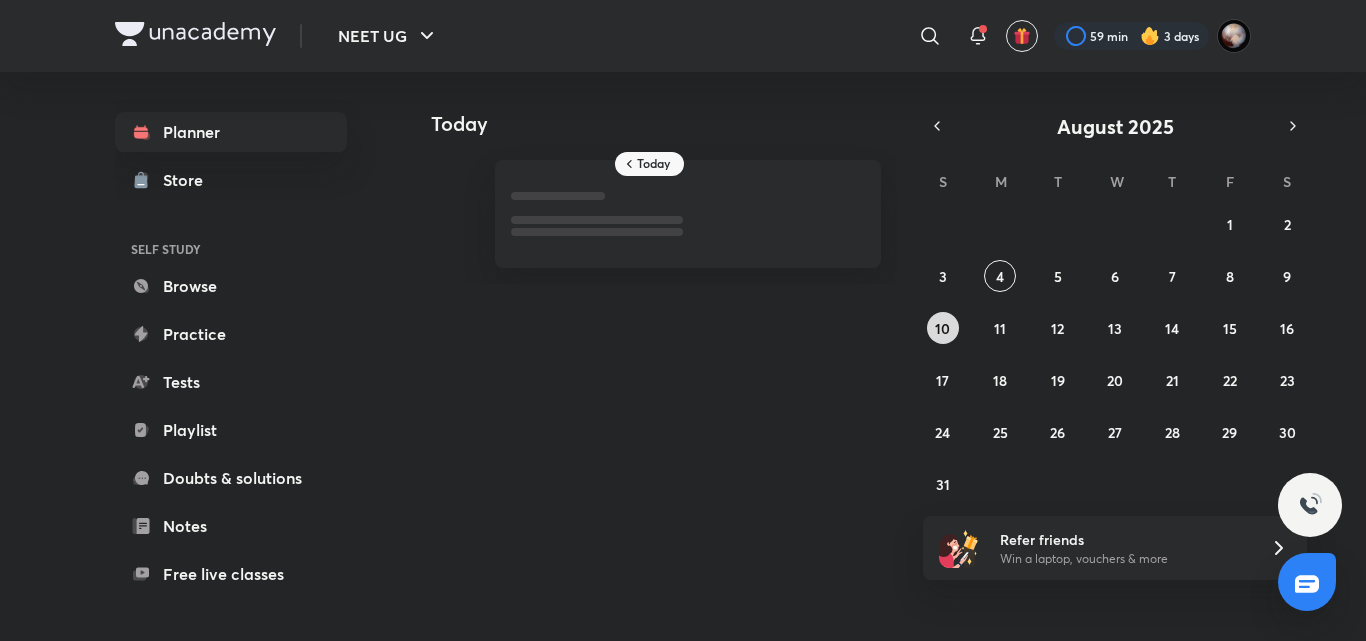scroll, scrollTop: 0, scrollLeft: 0, axis: both 